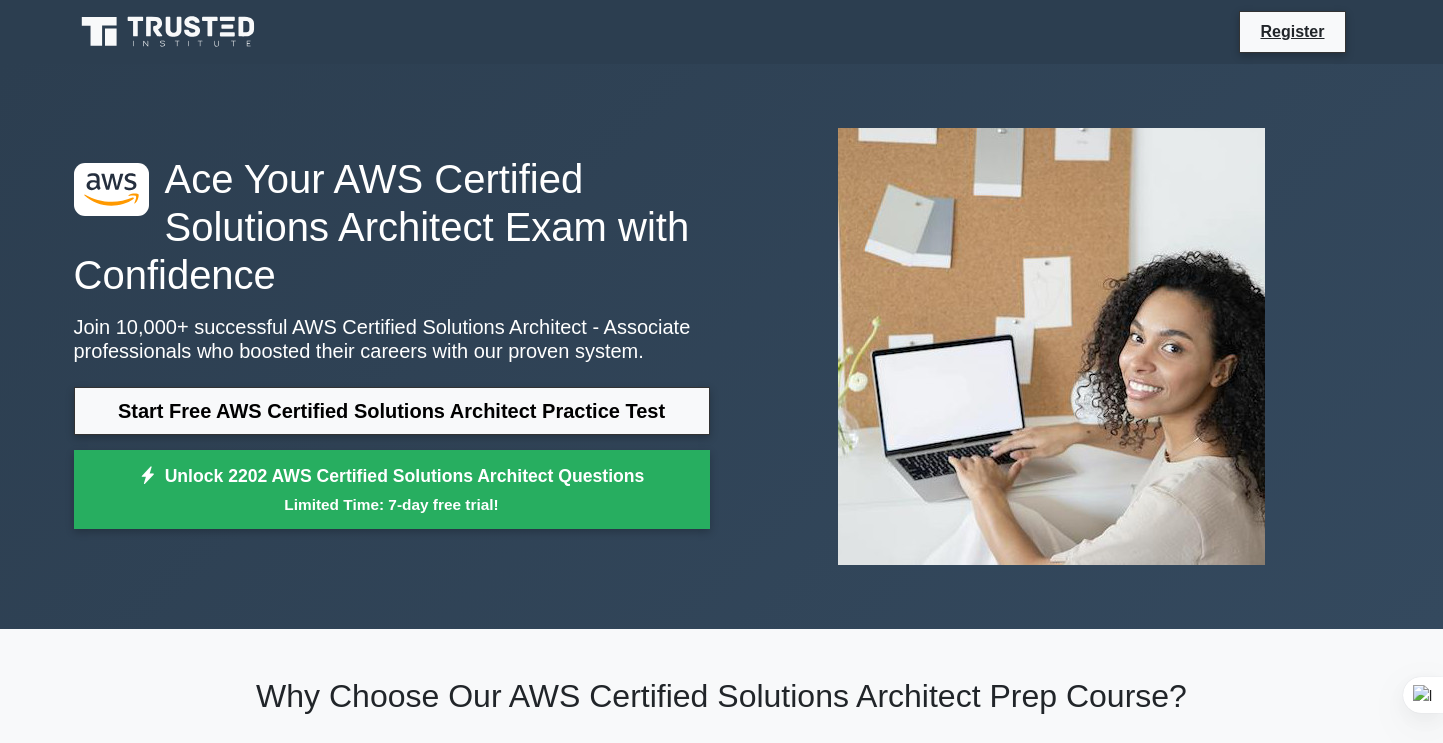 scroll, scrollTop: 400, scrollLeft: 0, axis: vertical 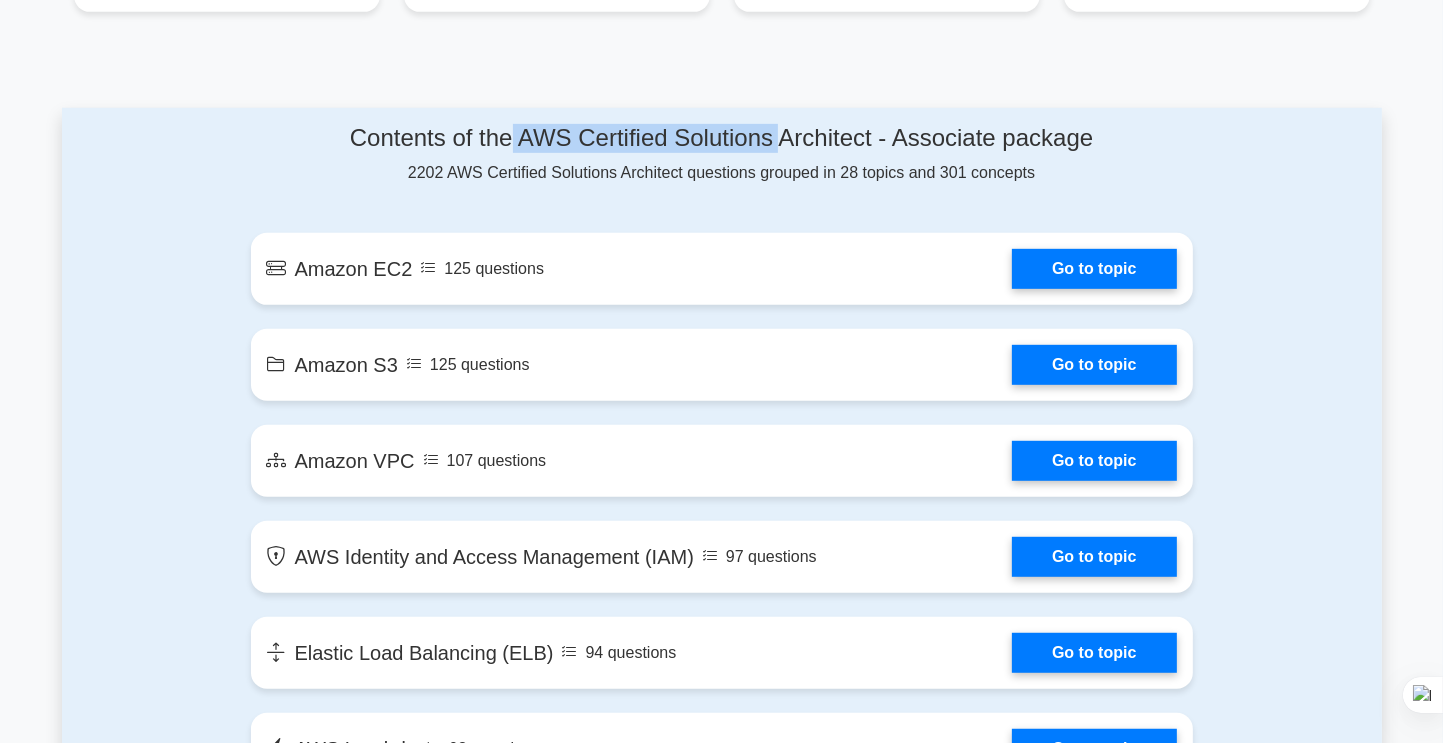 drag, startPoint x: 505, startPoint y: 138, endPoint x: 784, endPoint y: 143, distance: 279.0448 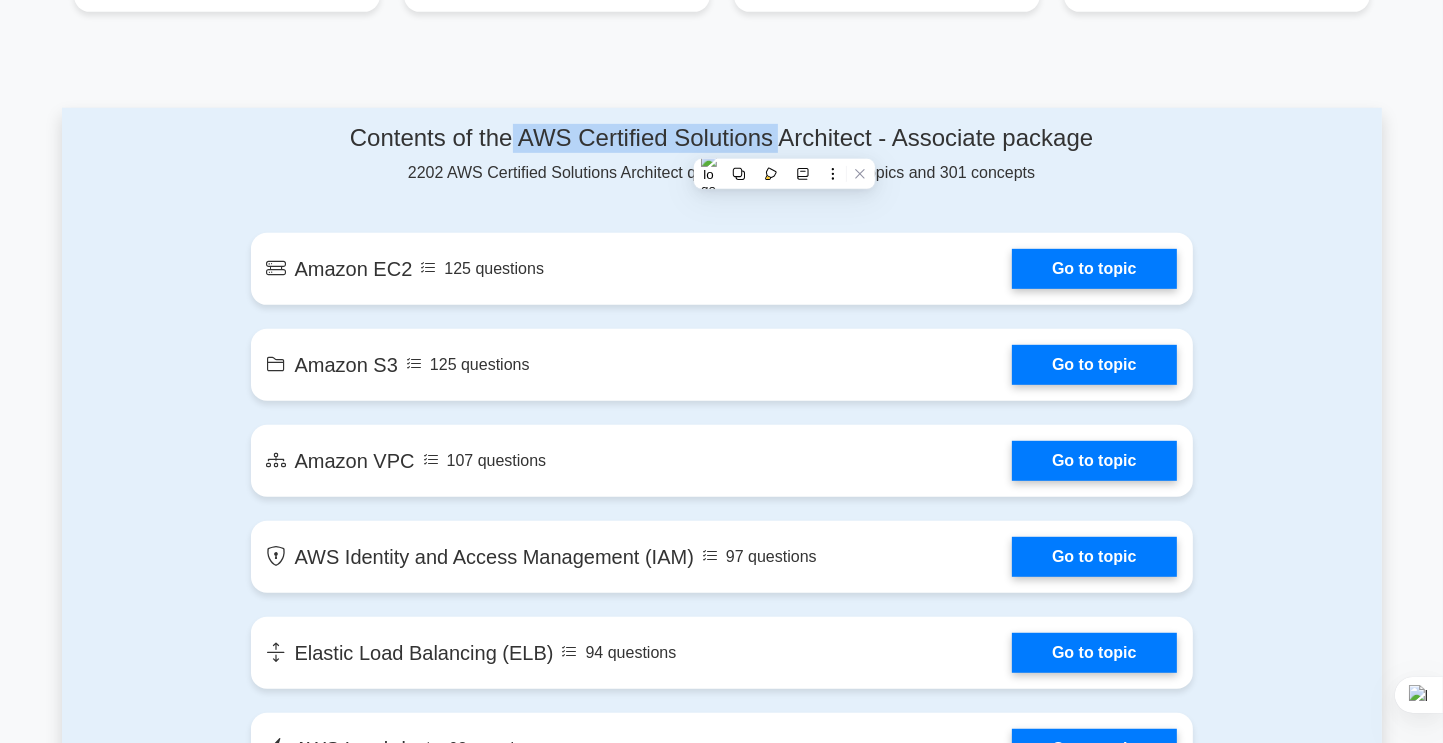 click on "Contents of the AWS Certified Solutions Architect - Associate package" at bounding box center [722, 138] 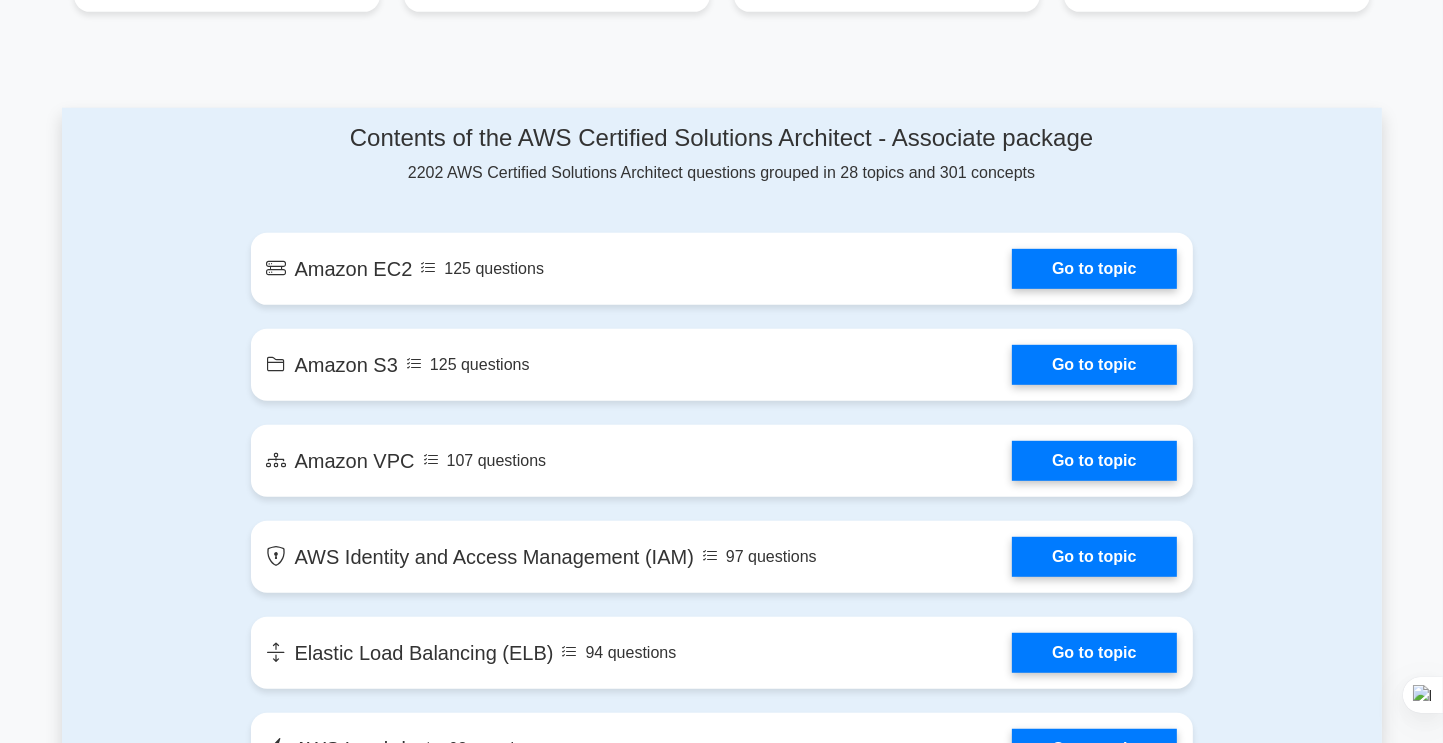 drag, startPoint x: 569, startPoint y: 151, endPoint x: 767, endPoint y: 190, distance: 201.80437 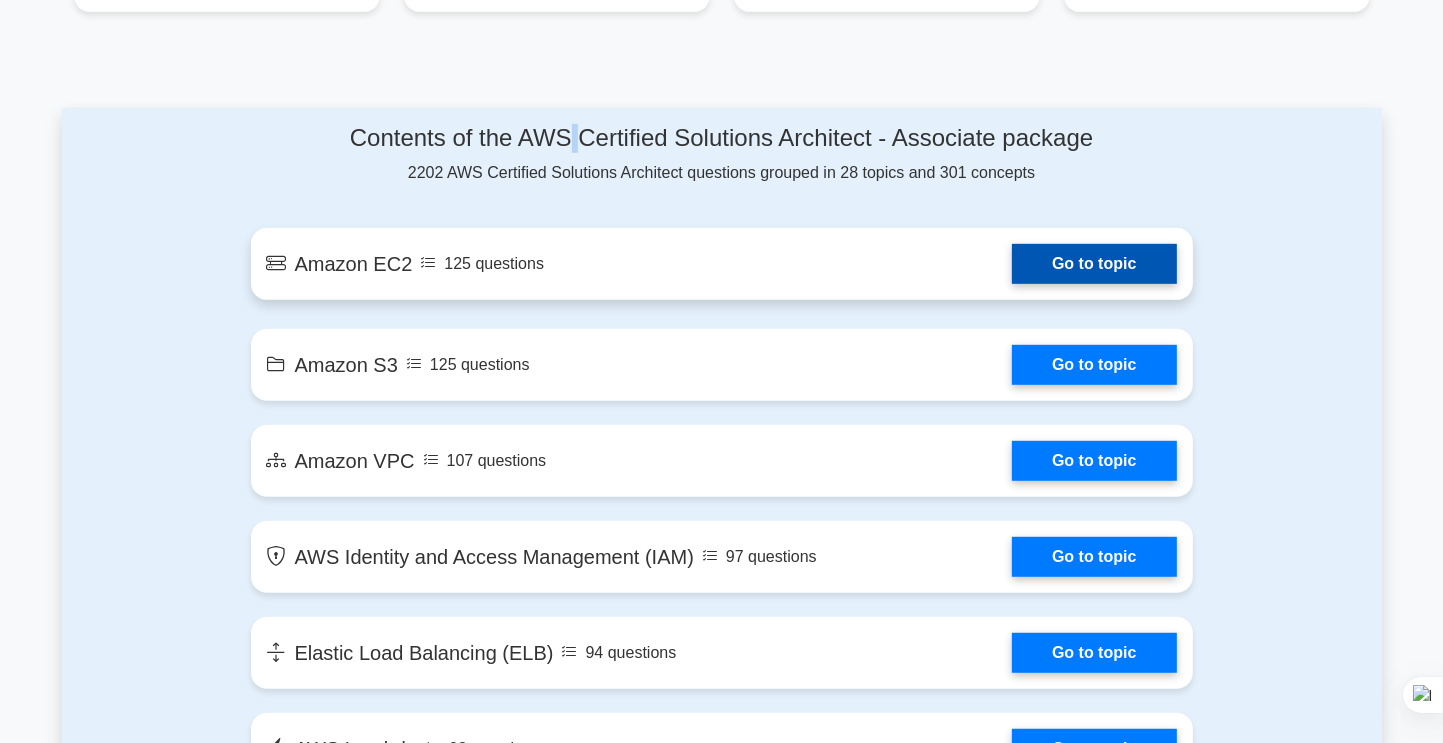 click on "Go to topic" at bounding box center [1094, 264] 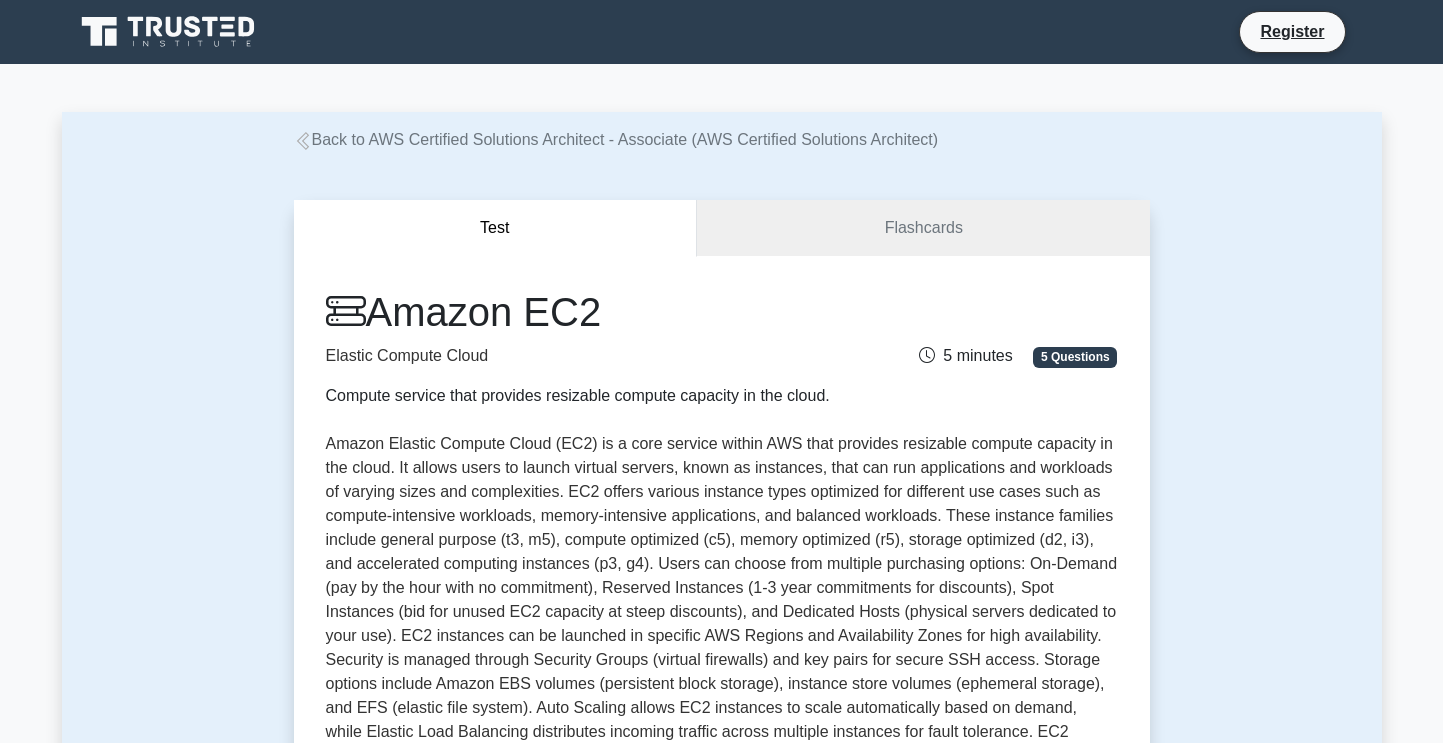 scroll, scrollTop: 800, scrollLeft: 0, axis: vertical 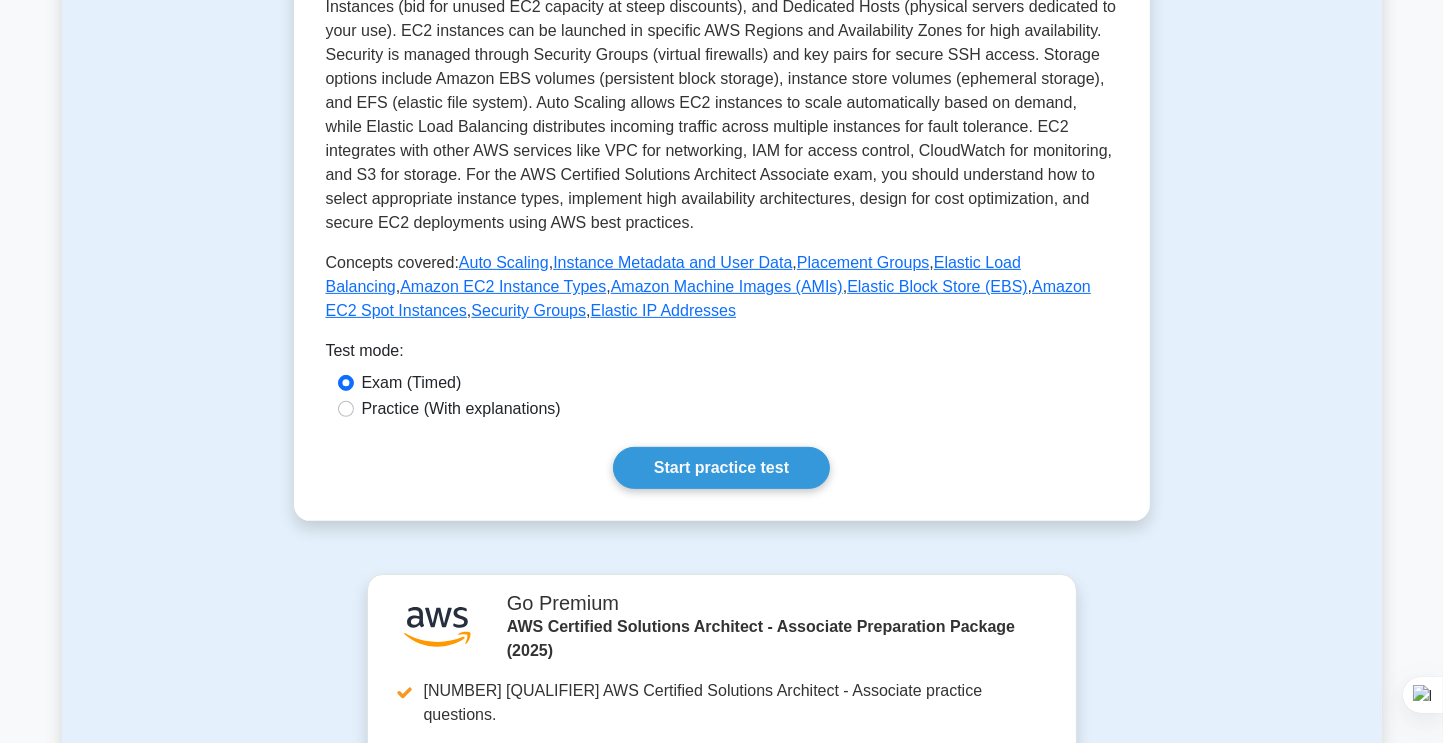 click on "Practice (With explanations)" at bounding box center (461, 409) 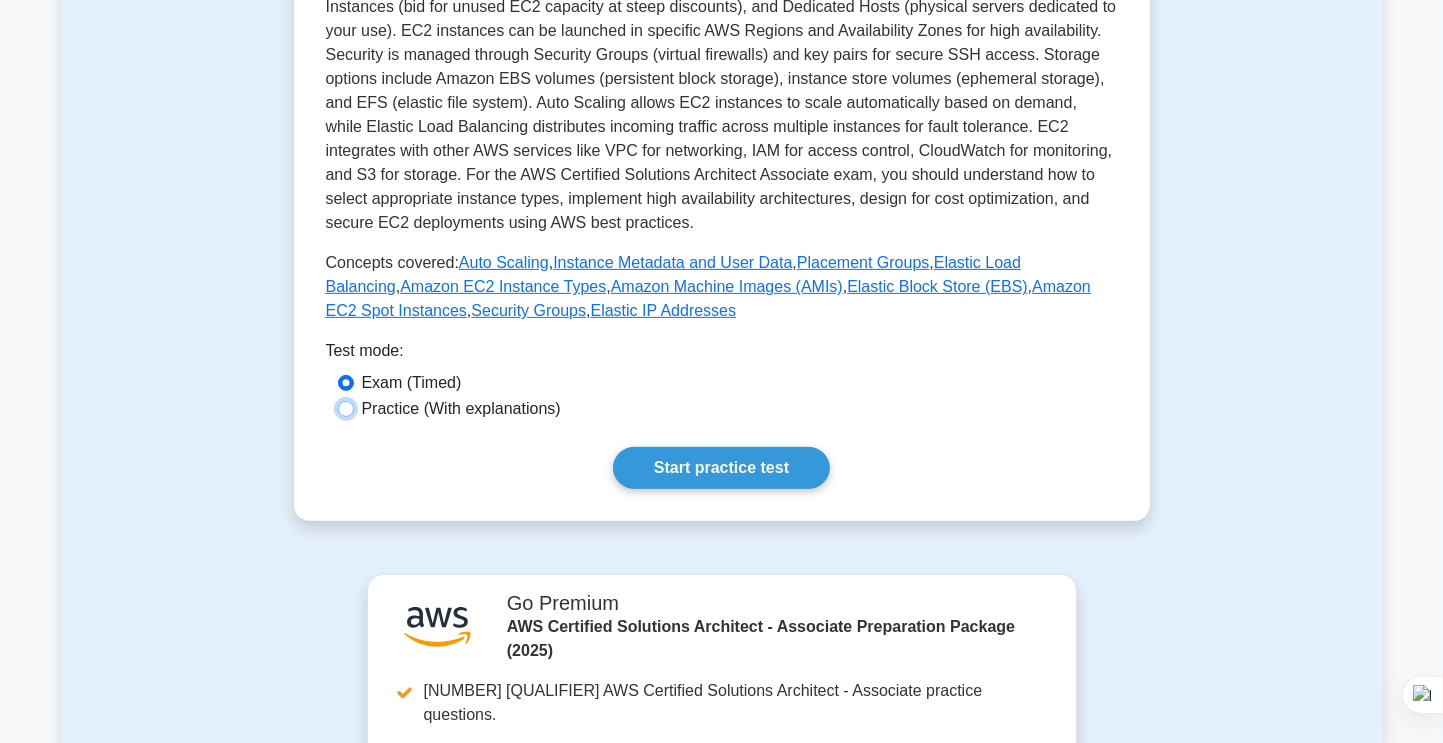 click on "Practice (With explanations)" at bounding box center (346, 409) 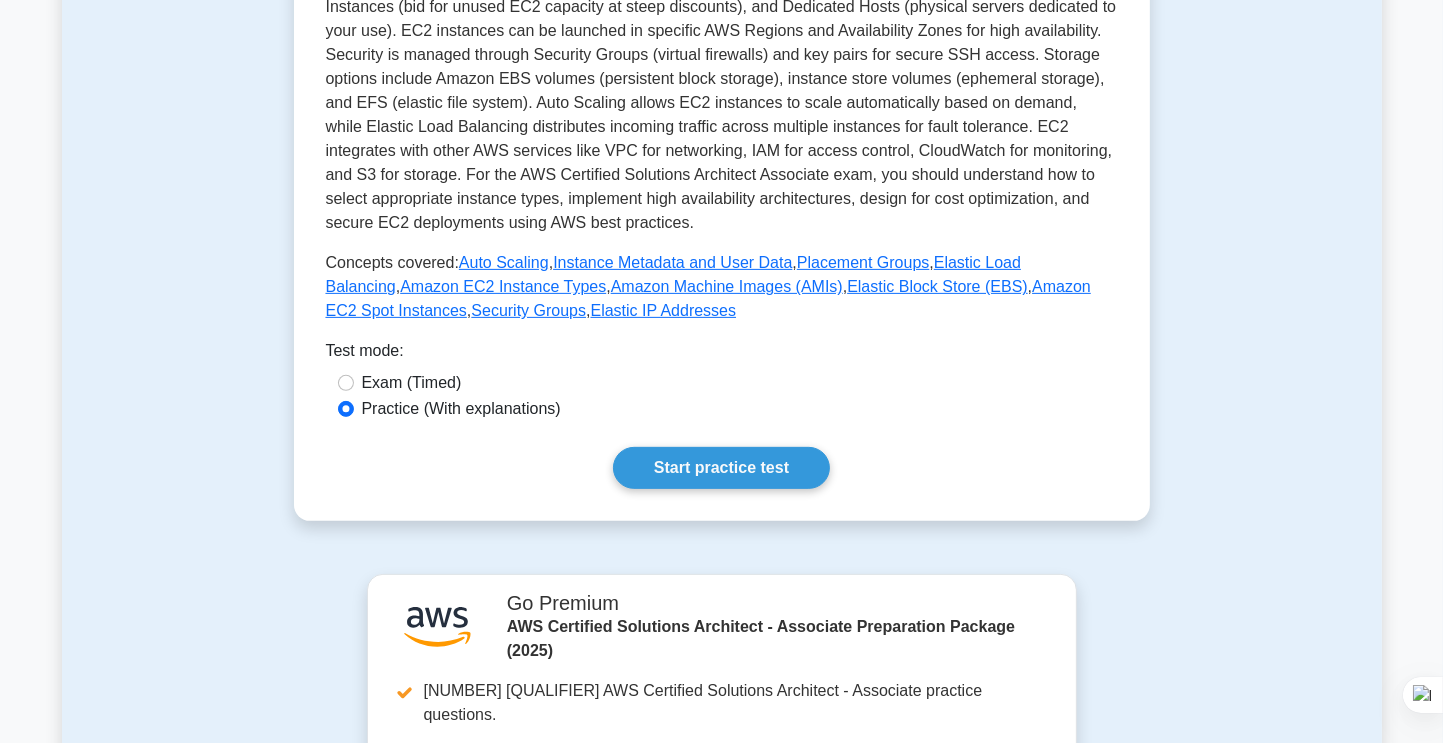 click on "Exam (Timed)" at bounding box center (722, 384) 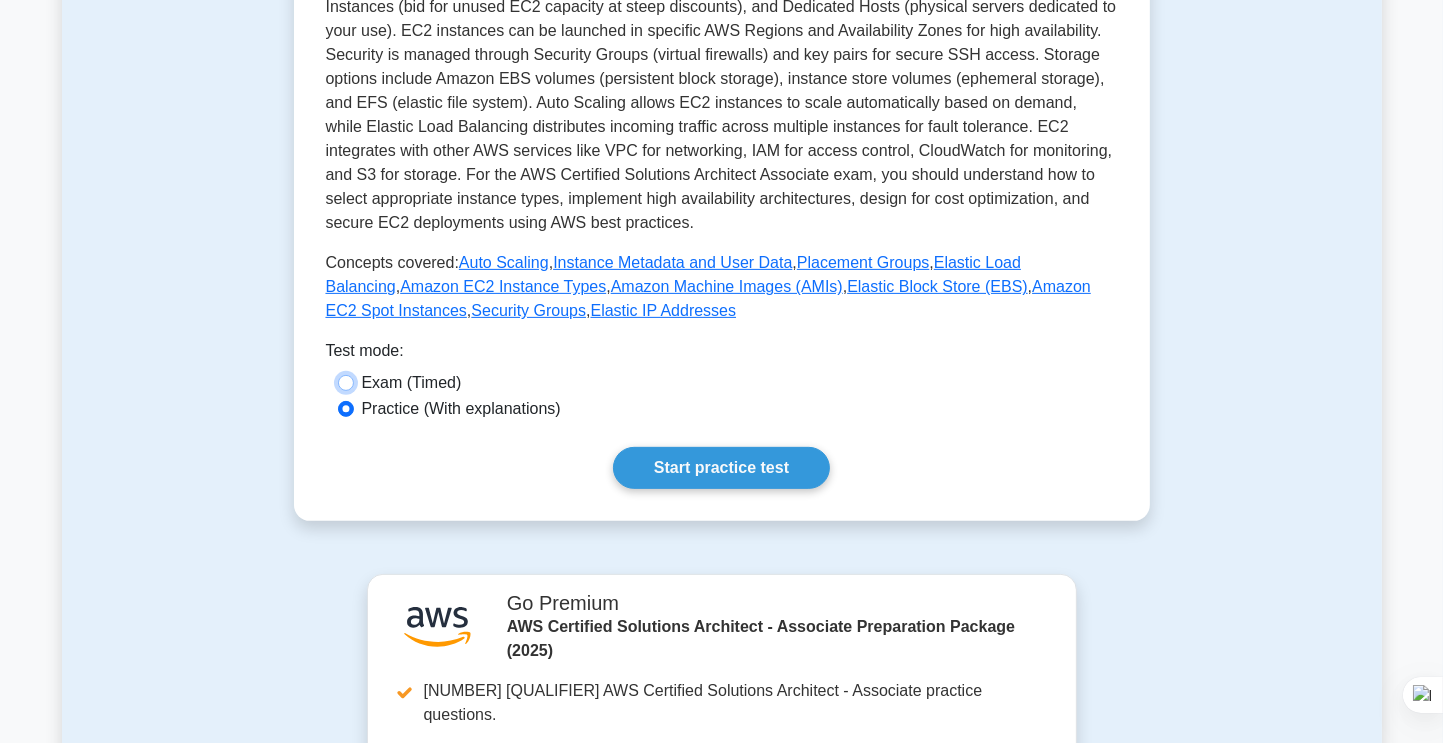 click on "Exam (Timed)" at bounding box center [346, 383] 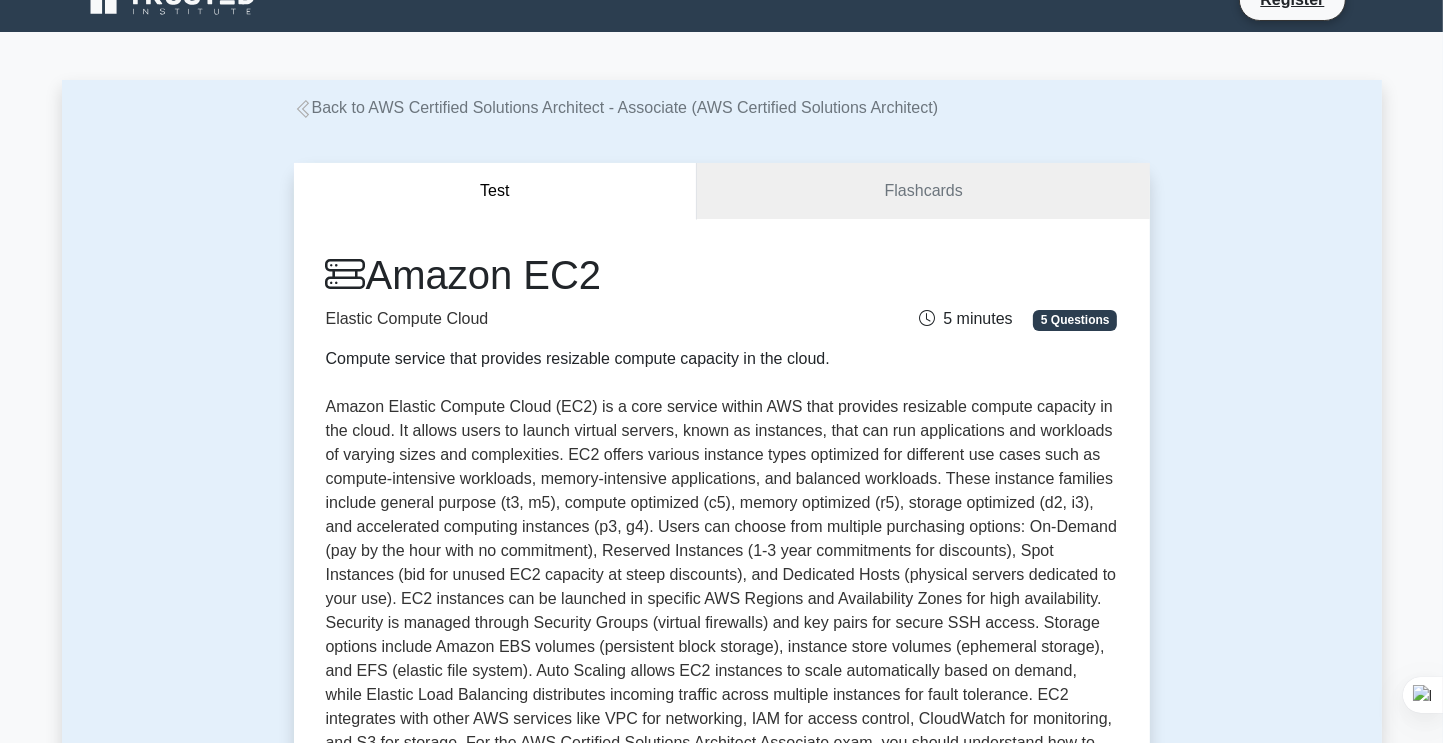 scroll, scrollTop: 0, scrollLeft: 0, axis: both 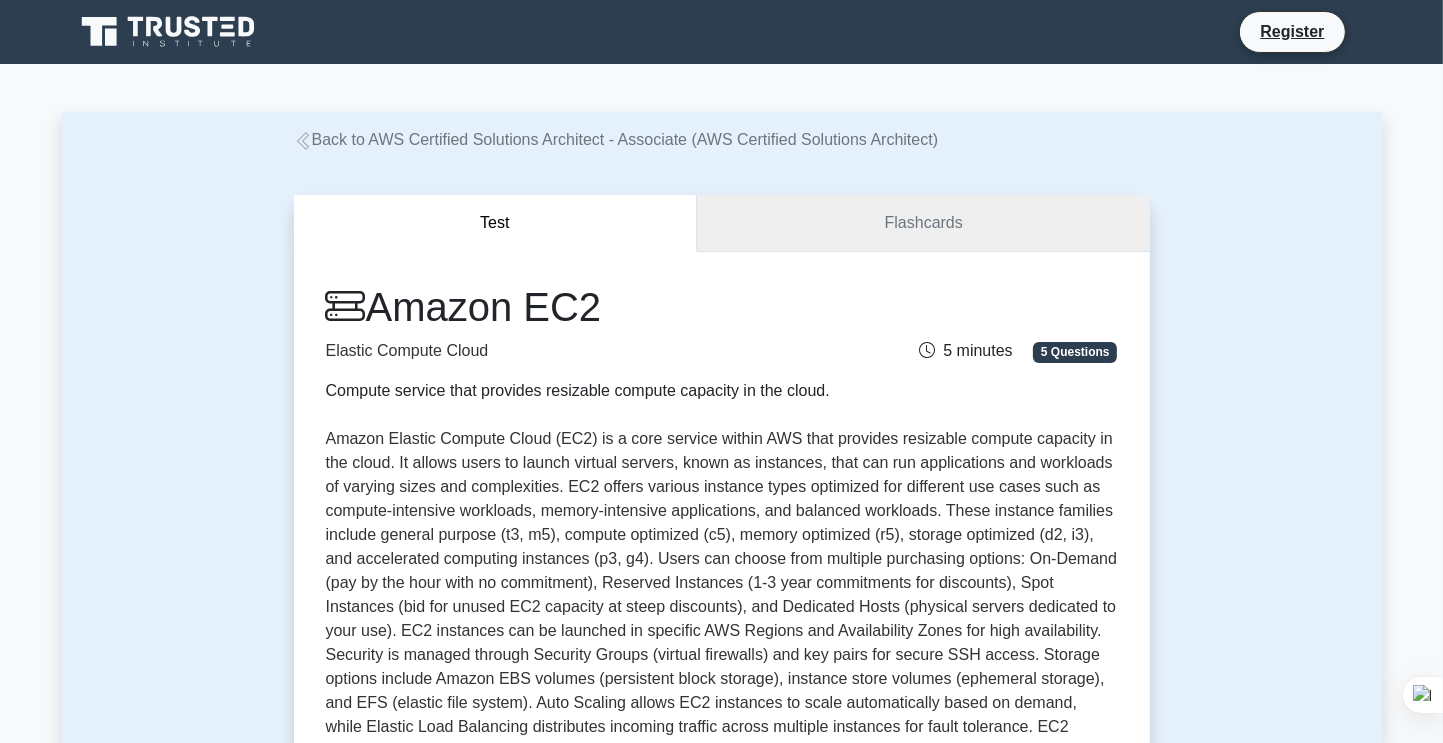 click on "Flashcards" at bounding box center [923, 223] 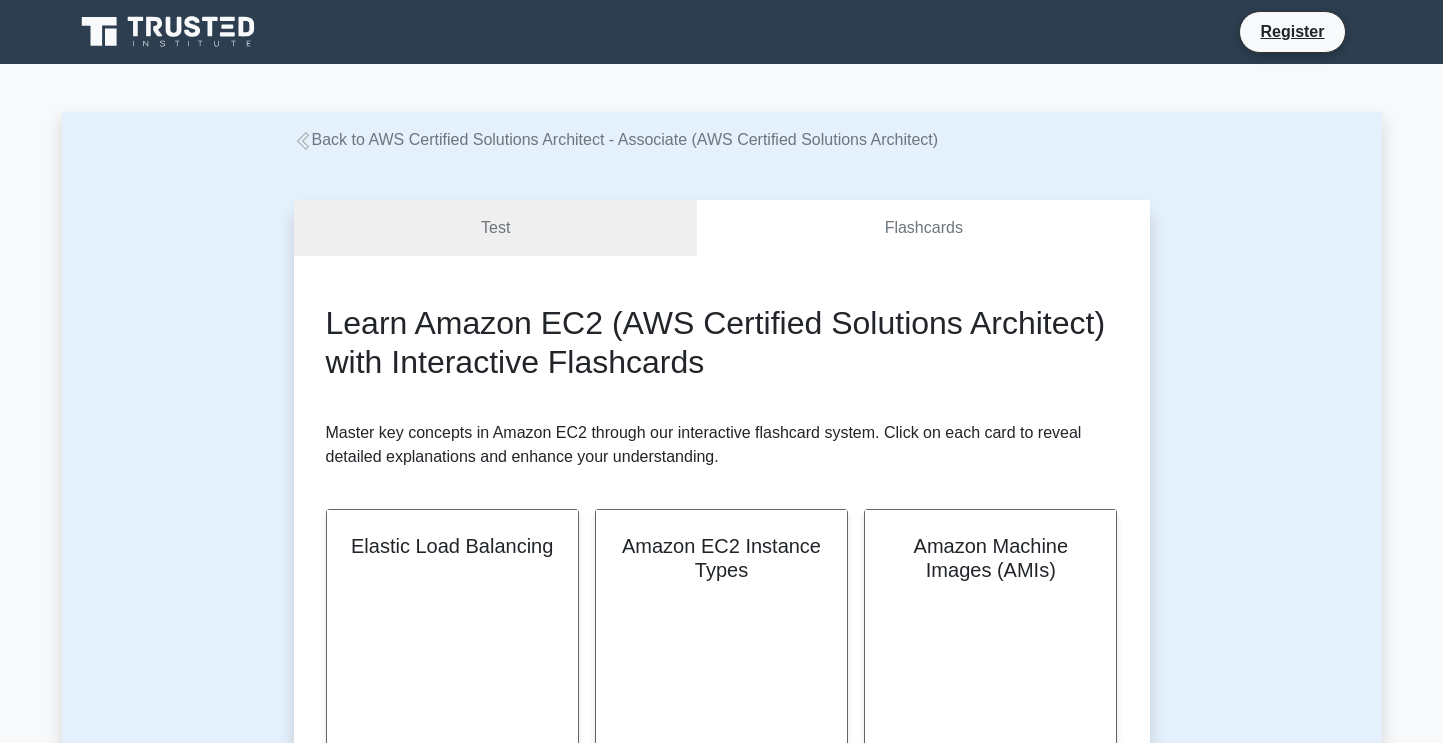 scroll, scrollTop: 0, scrollLeft: 0, axis: both 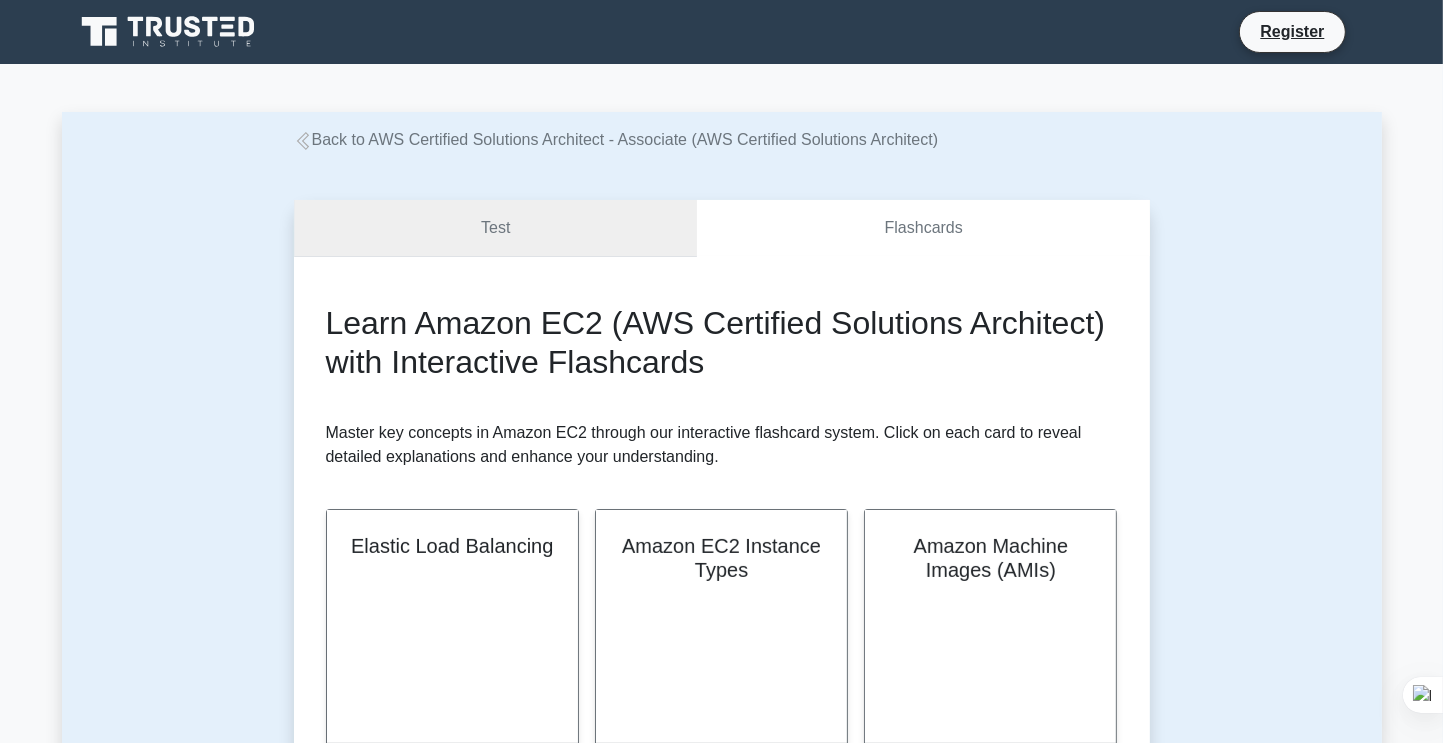 click on "Test" at bounding box center [496, 228] 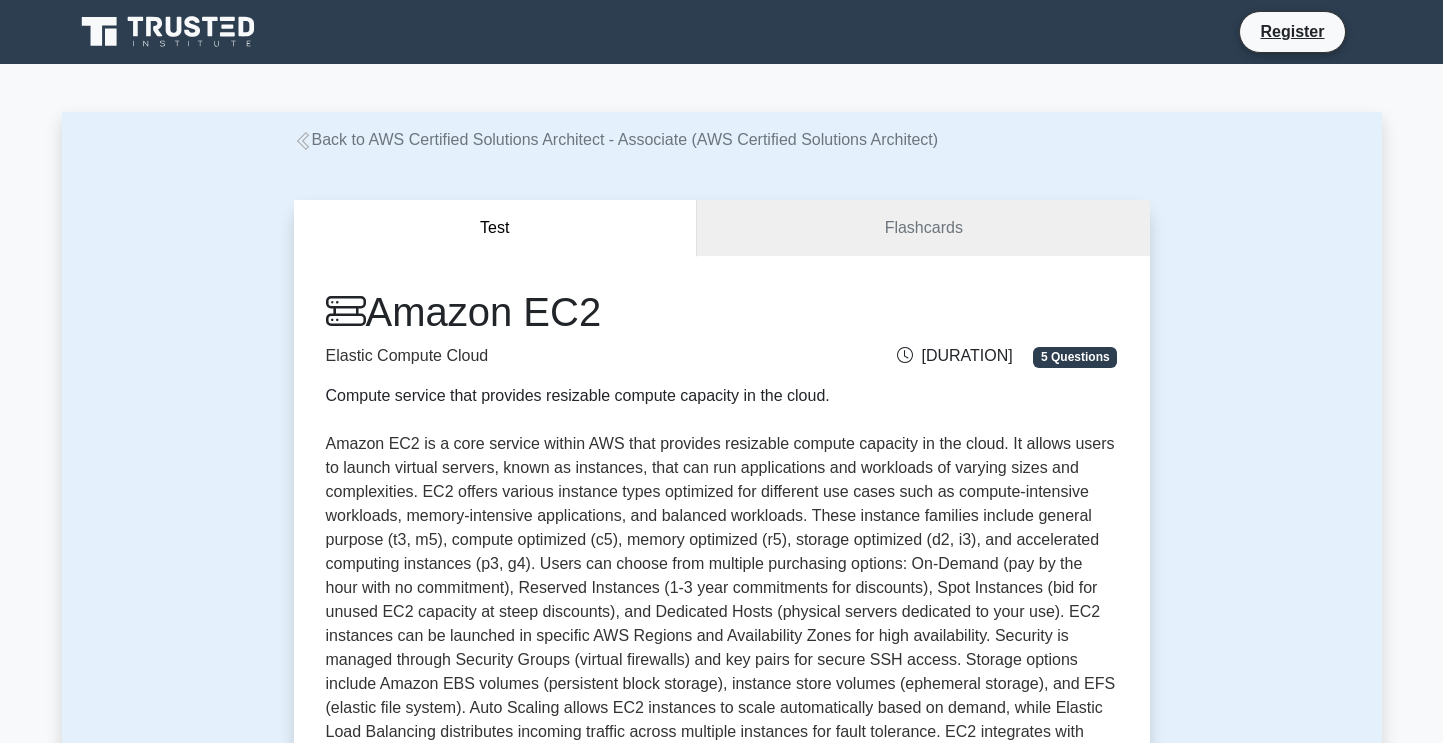 scroll, scrollTop: 0, scrollLeft: 0, axis: both 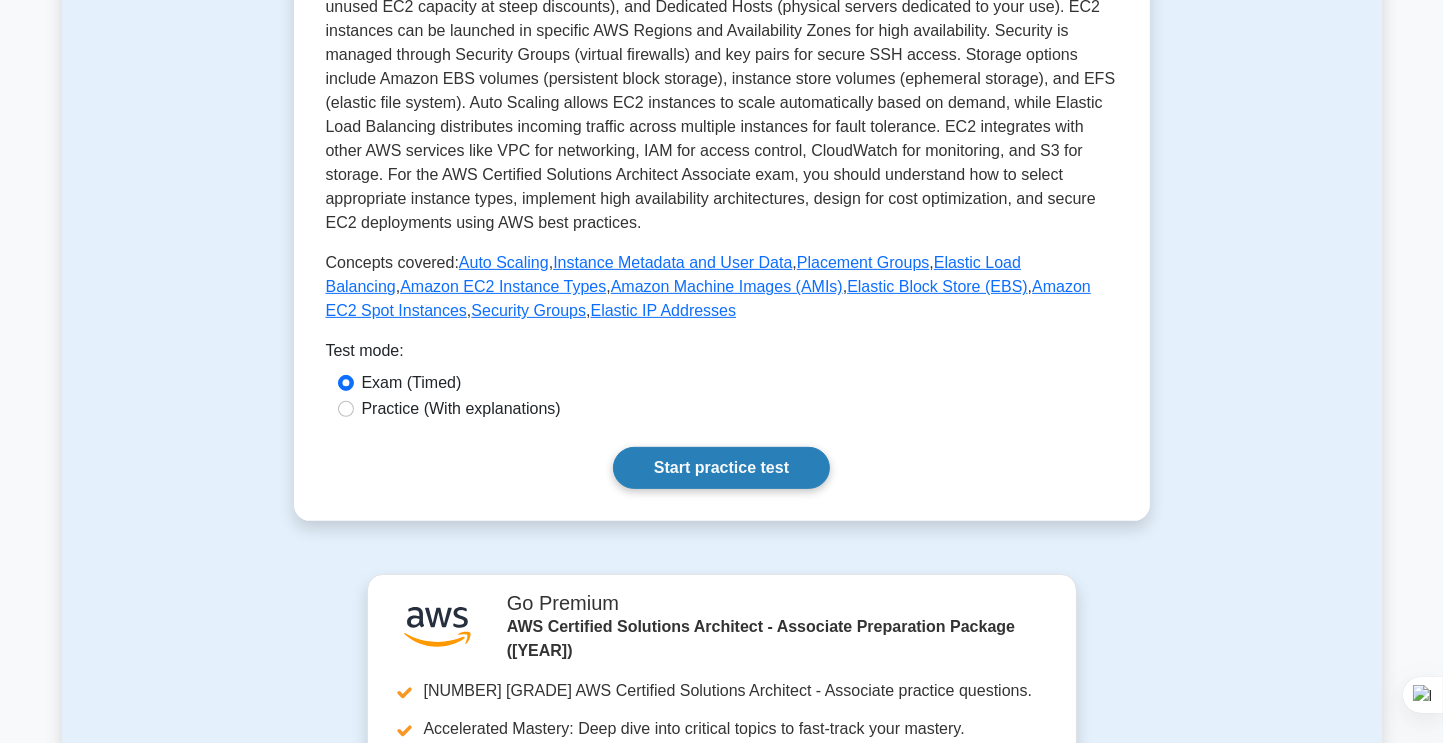click on "Start practice test" at bounding box center (721, 468) 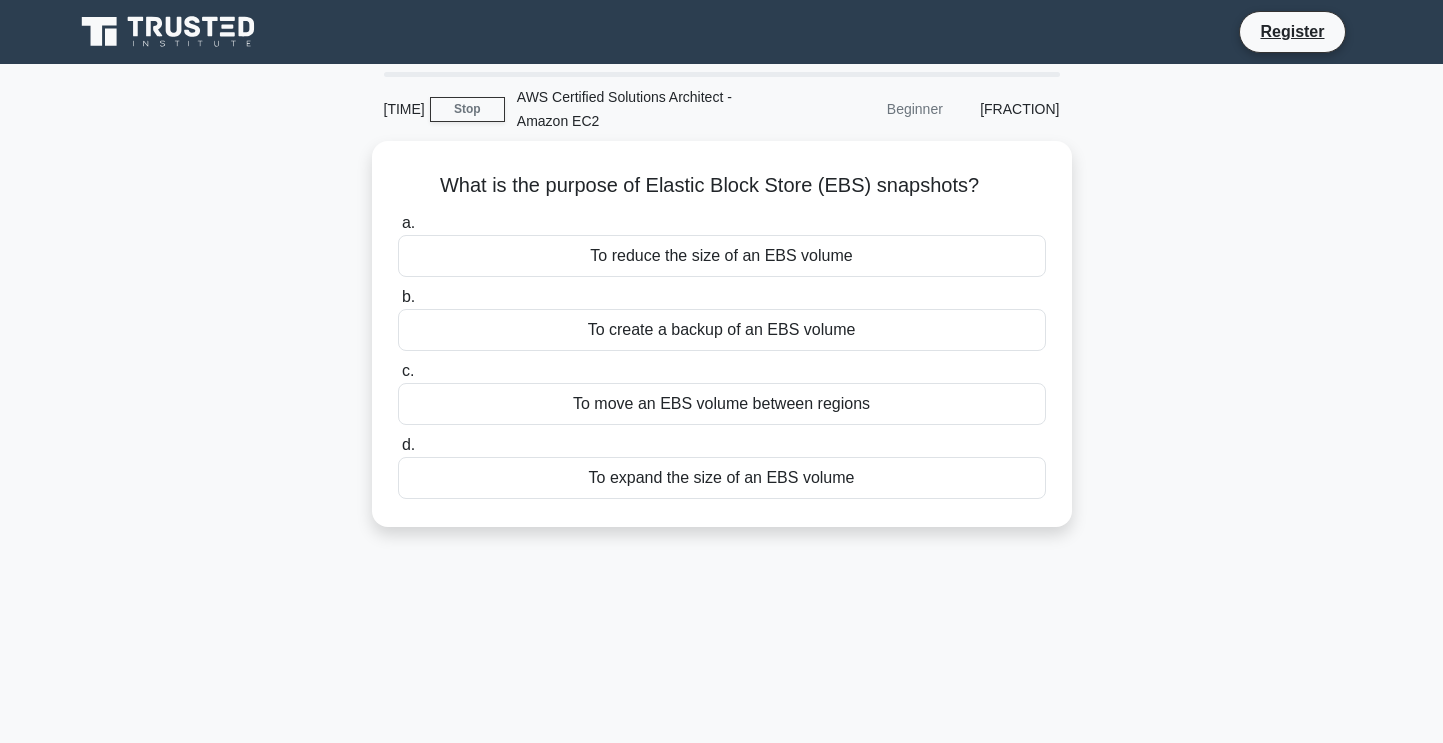 scroll, scrollTop: 0, scrollLeft: 0, axis: both 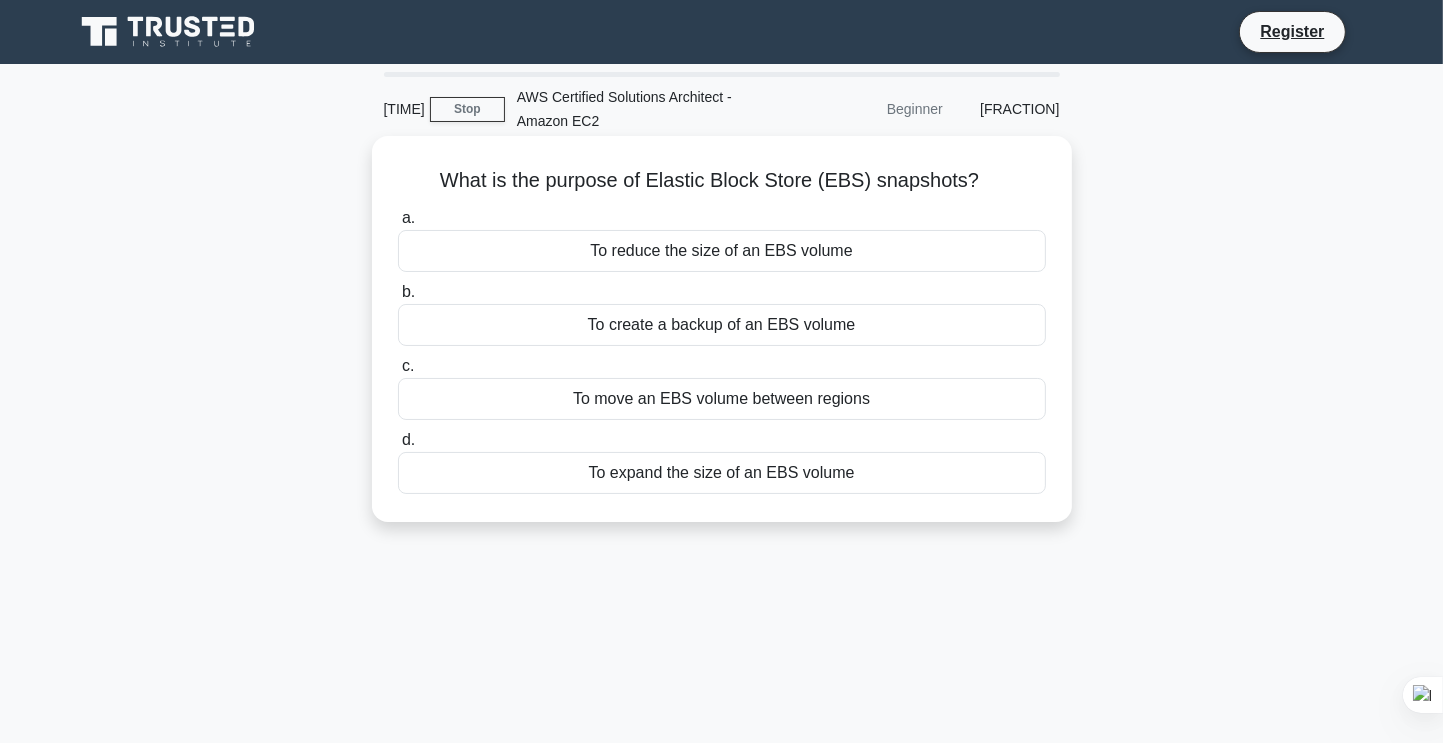 click on "To reduce the size of an EBS volume" at bounding box center [722, 251] 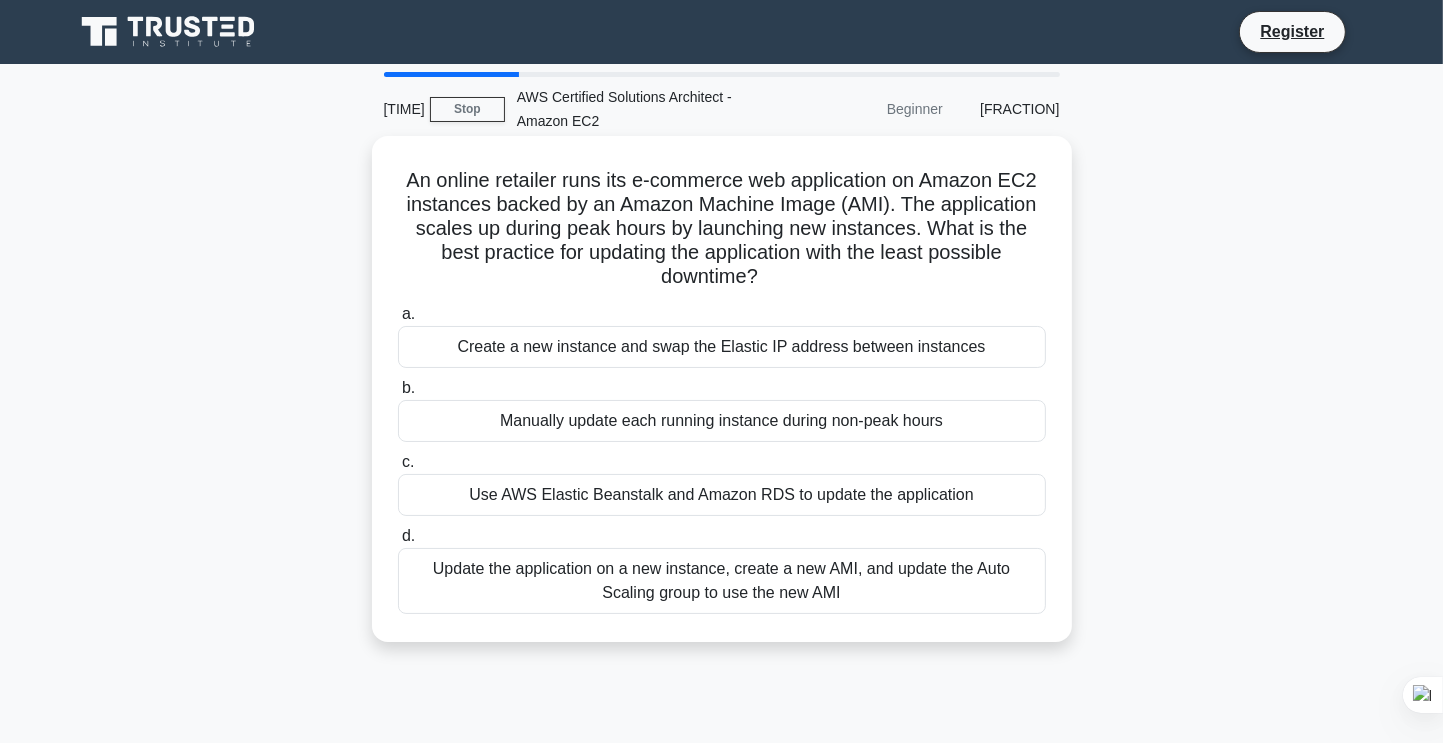 click on "Create a new instance and swap the Elastic IP address between instances" at bounding box center (722, 347) 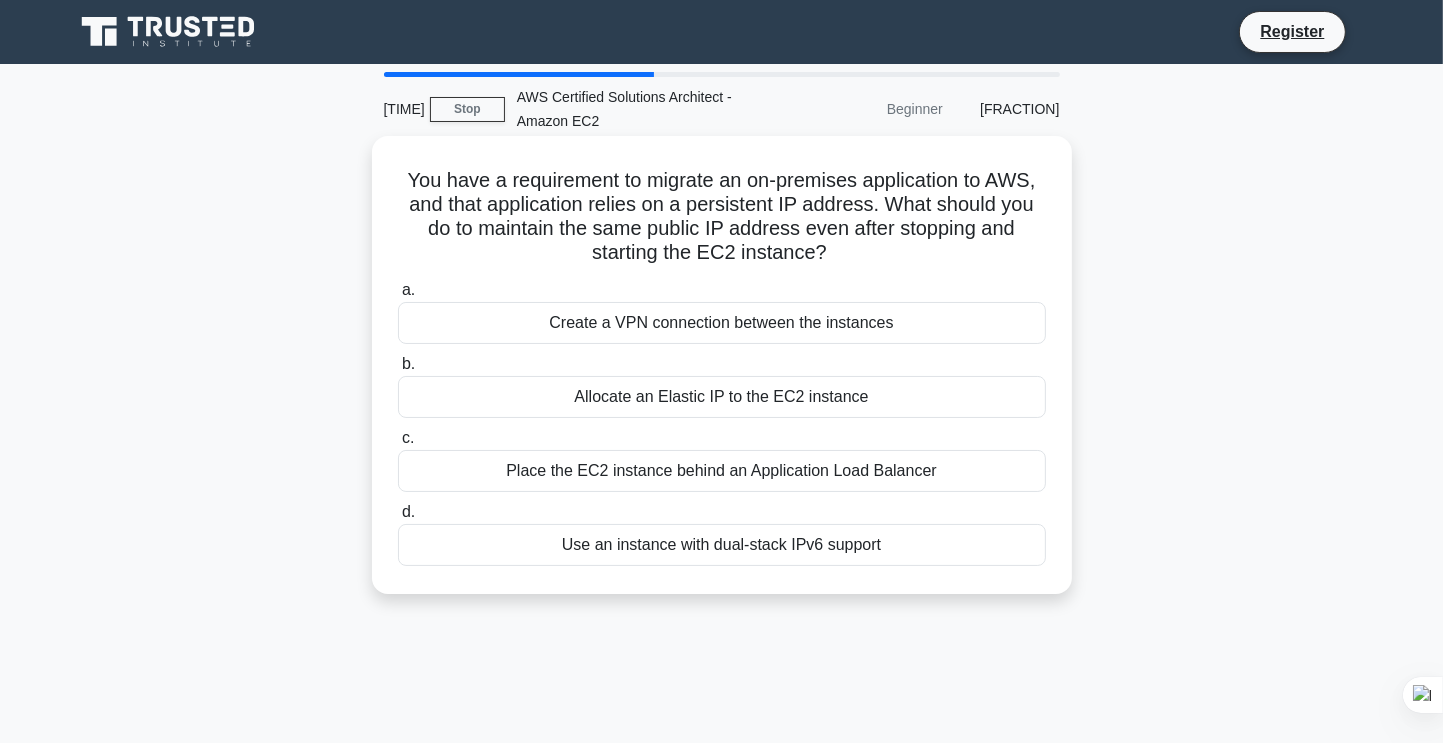 click on "Allocate an Elastic IP to the EC2 instance" at bounding box center (722, 397) 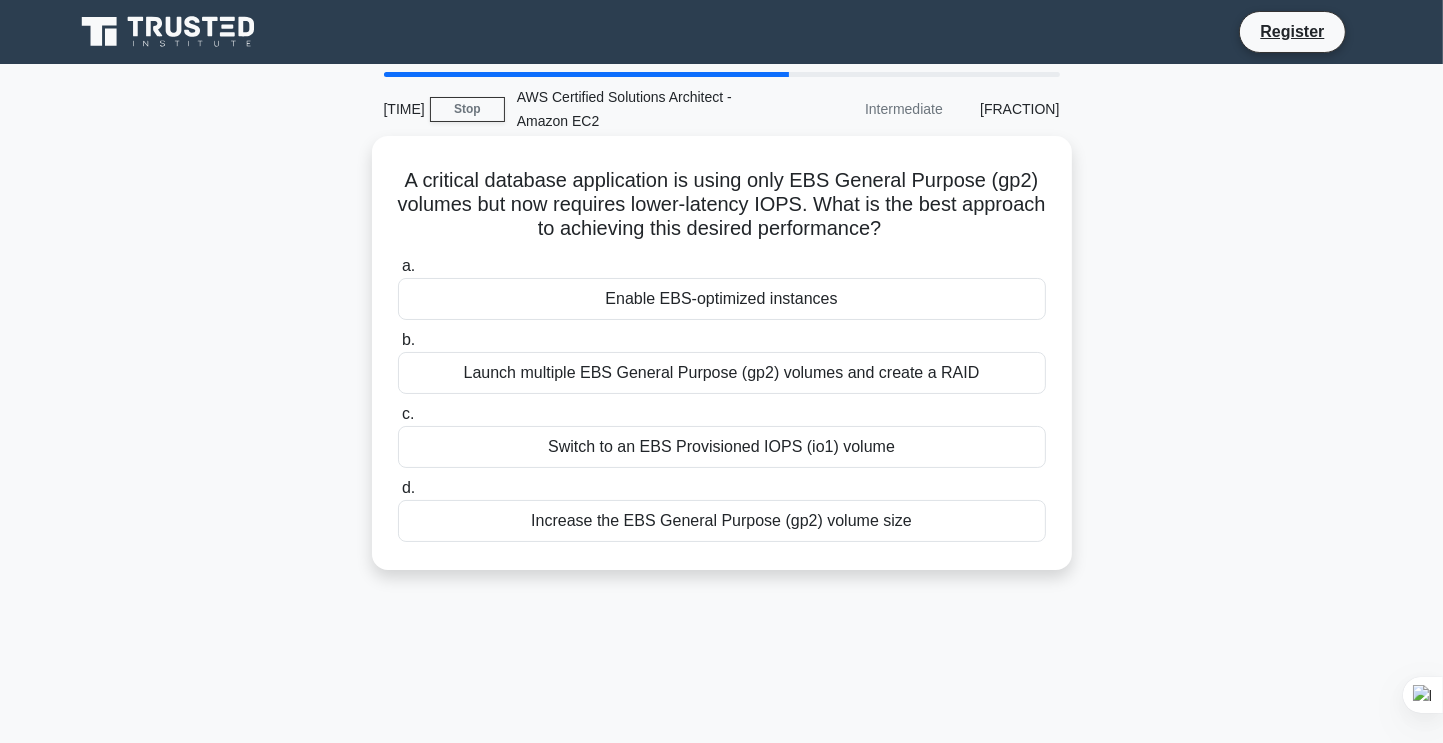 click on "Enable EBS-optimized instances" at bounding box center [722, 299] 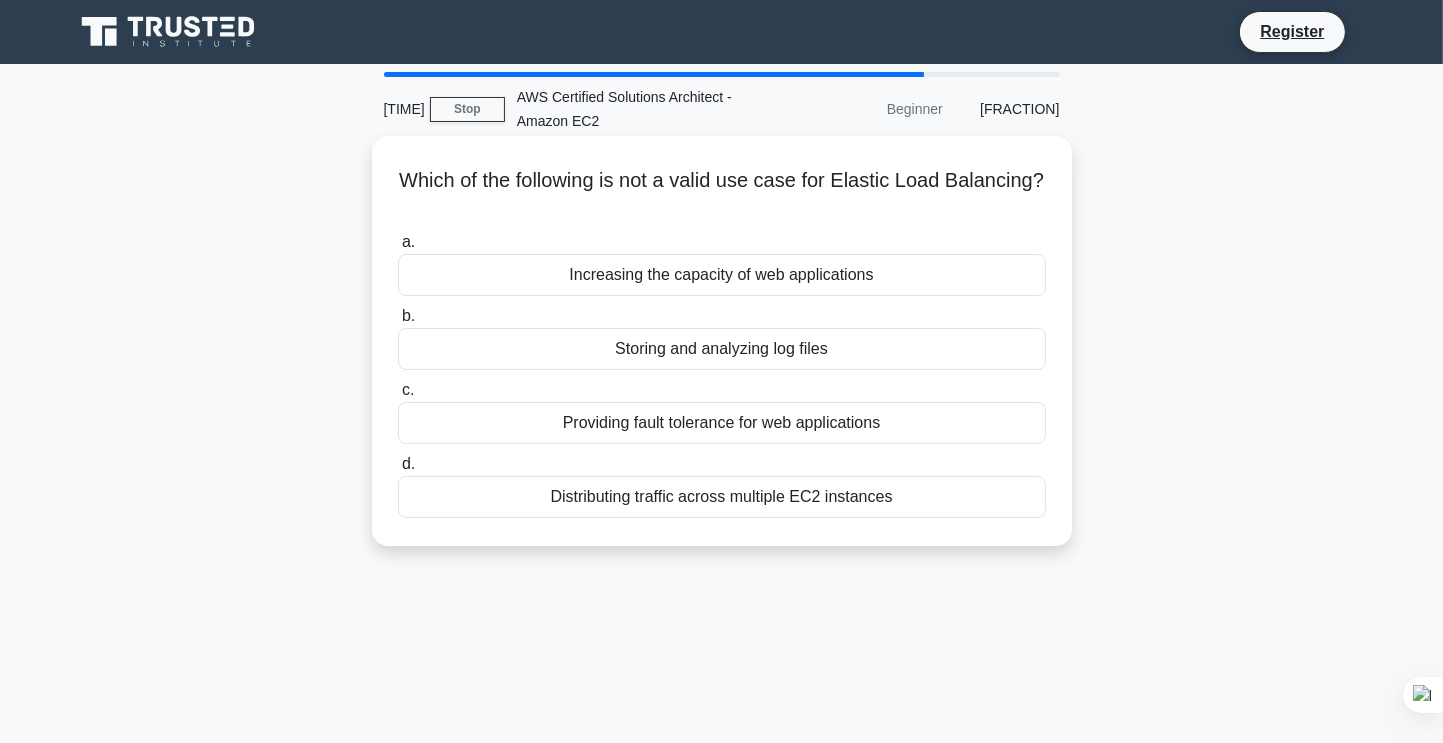 click on "[TIME]" at bounding box center (722, 374) 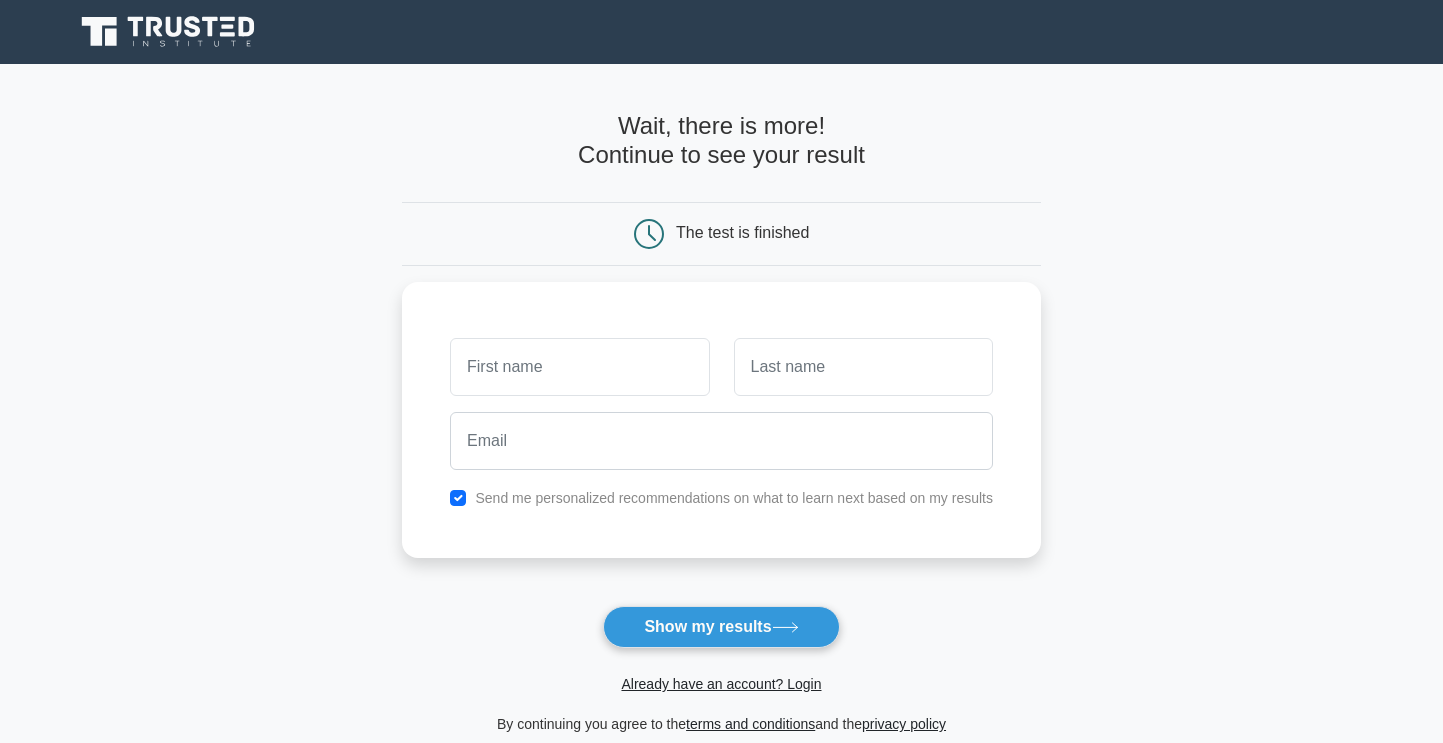 scroll, scrollTop: 0, scrollLeft: 0, axis: both 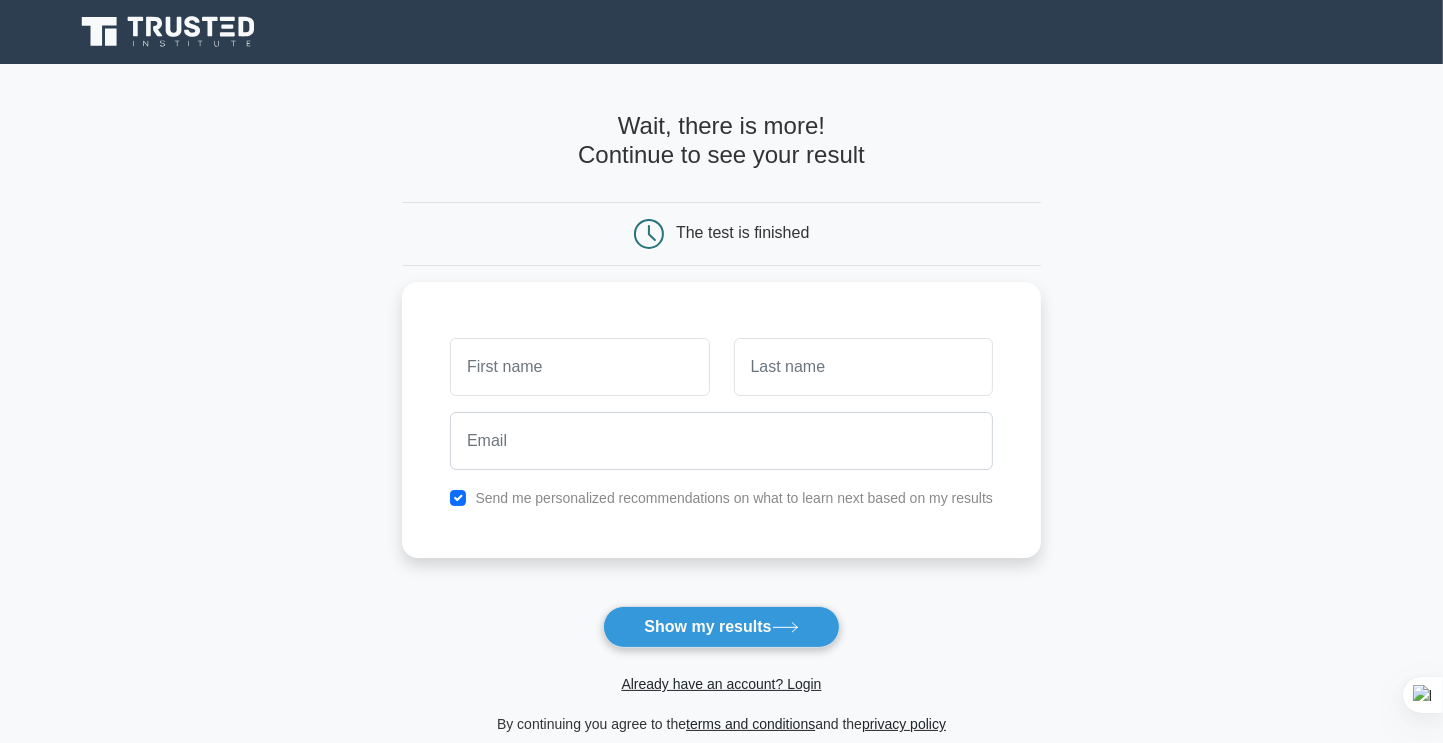 click at bounding box center [170, 32] 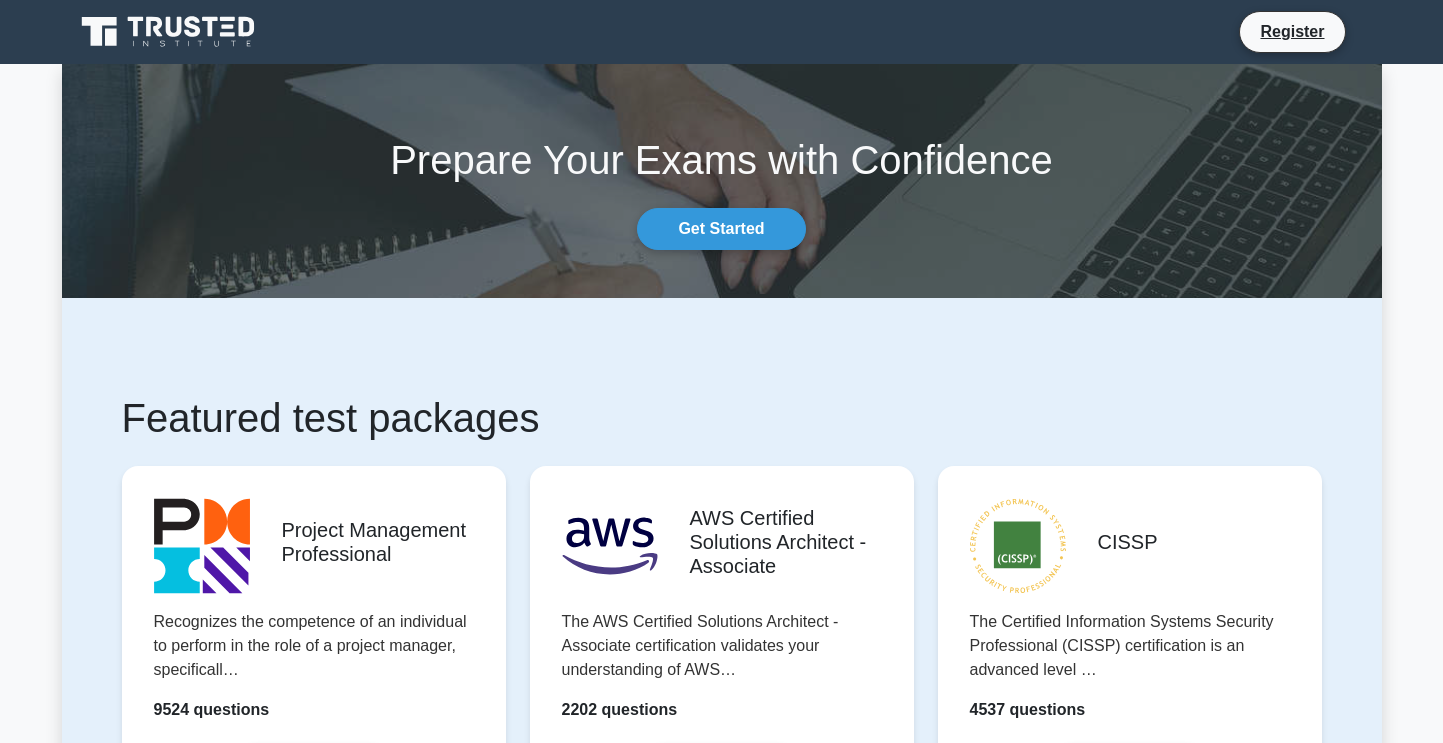 scroll, scrollTop: 0, scrollLeft: 0, axis: both 